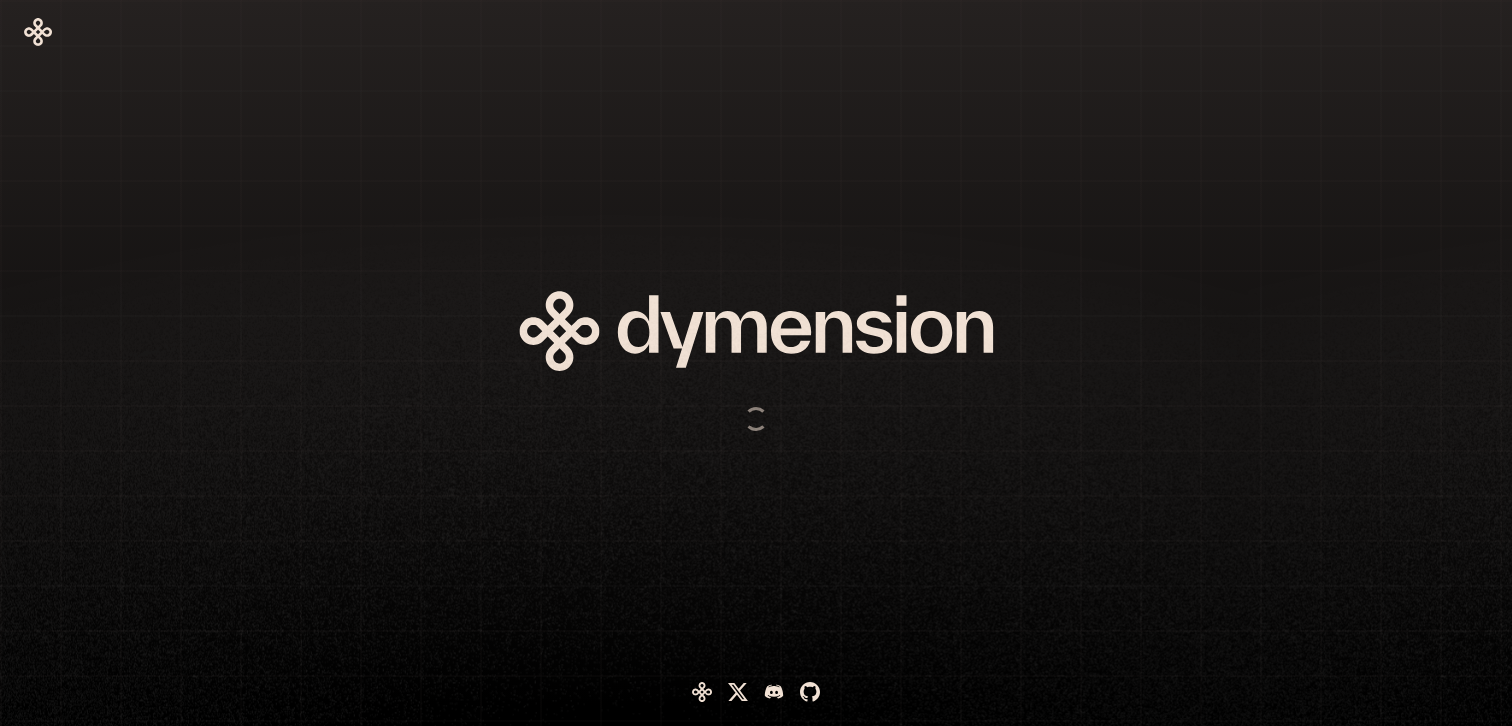 scroll, scrollTop: 0, scrollLeft: 0, axis: both 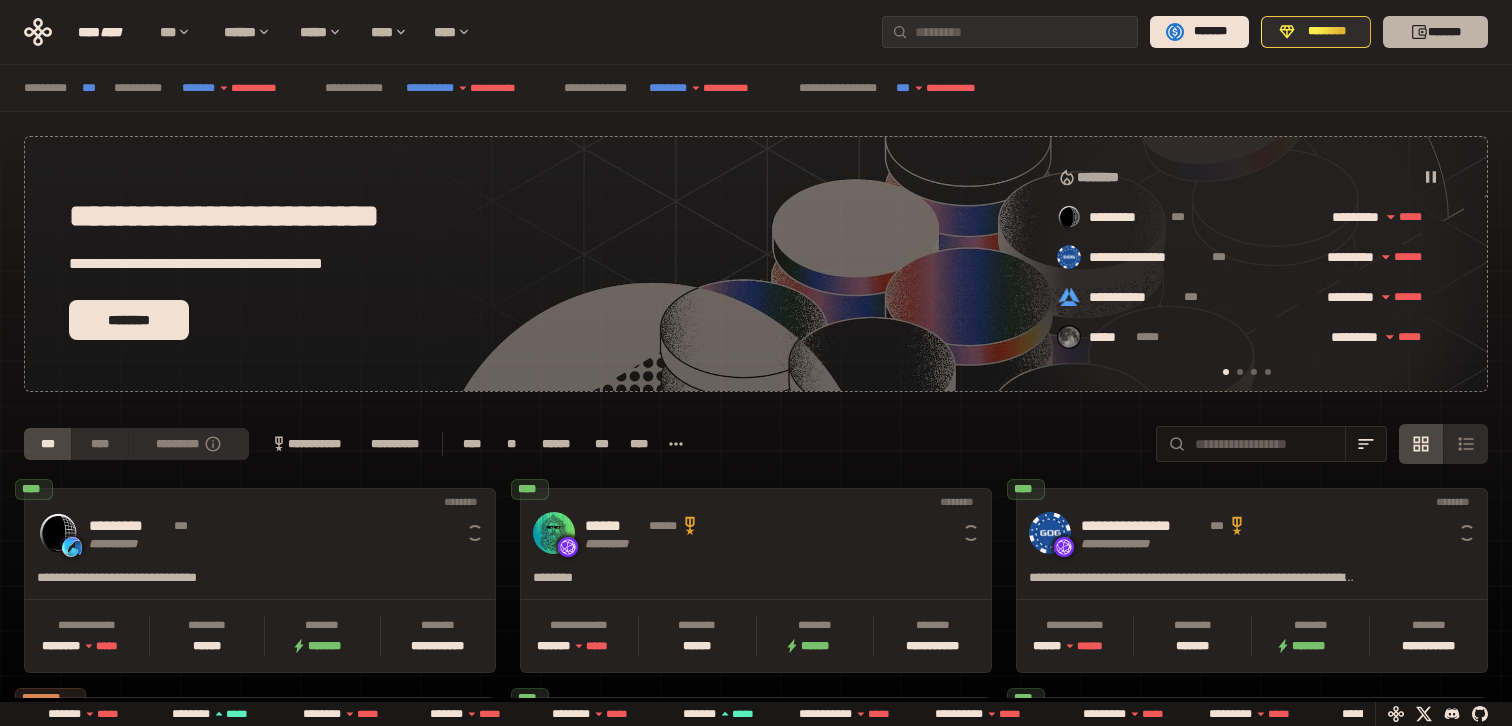 click on "*******" at bounding box center [1435, 32] 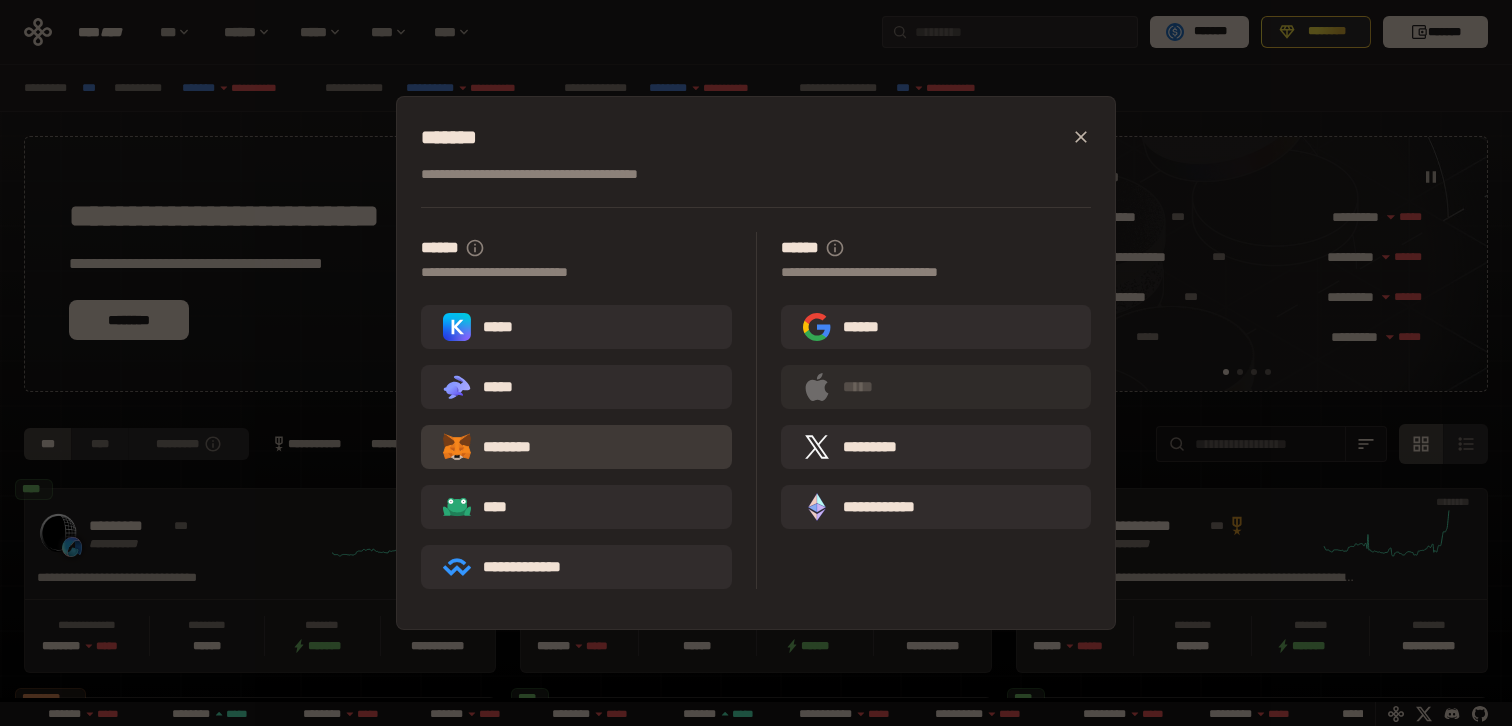 click on "********" at bounding box center [576, 447] 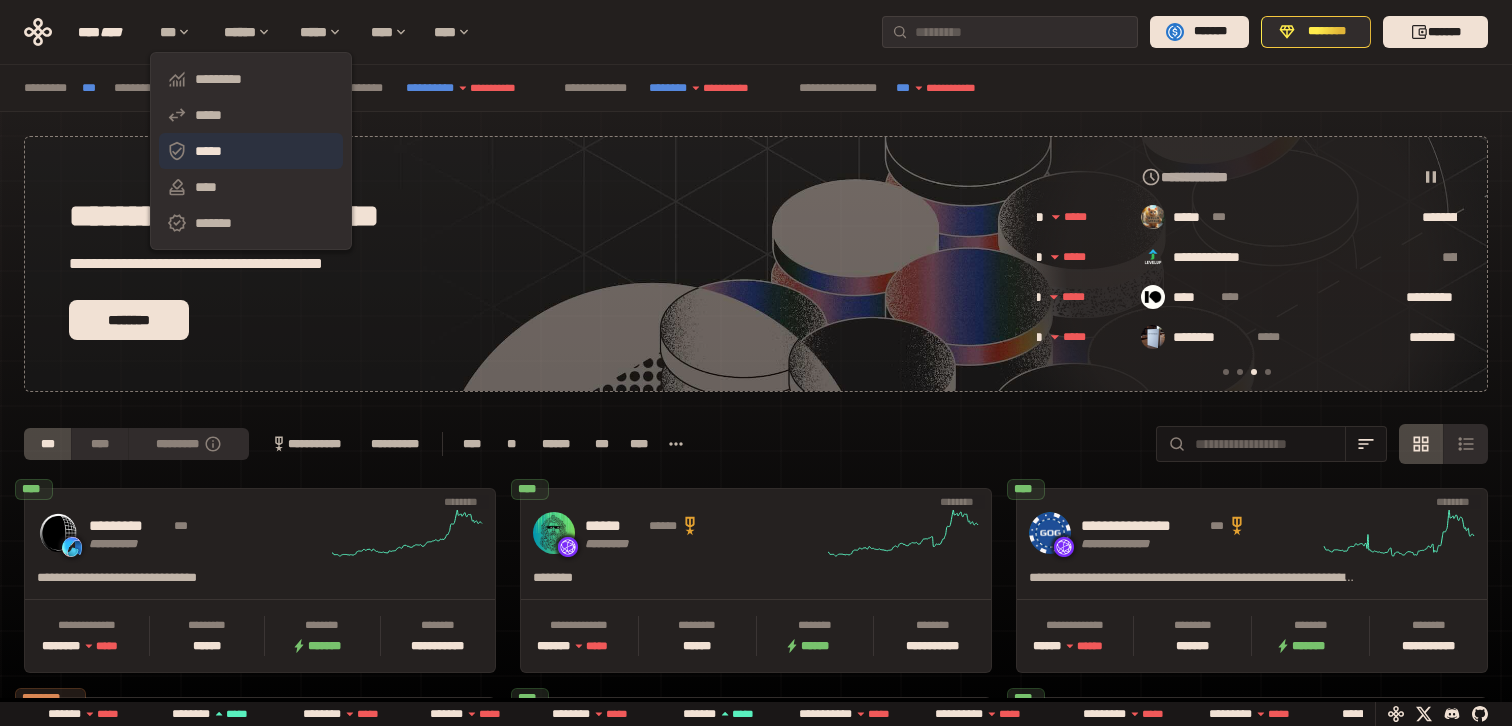 scroll, scrollTop: 0, scrollLeft: 856, axis: horizontal 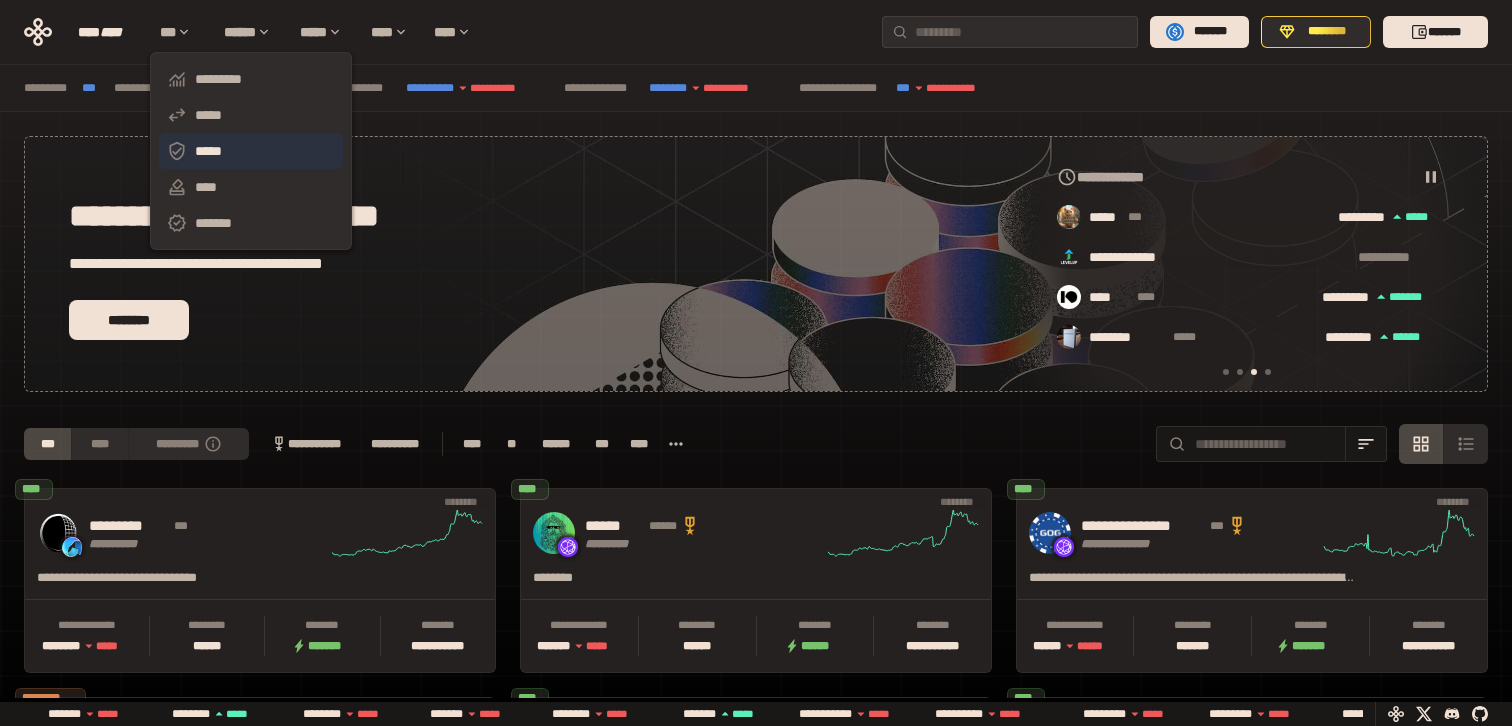 click on "*****" at bounding box center [251, 151] 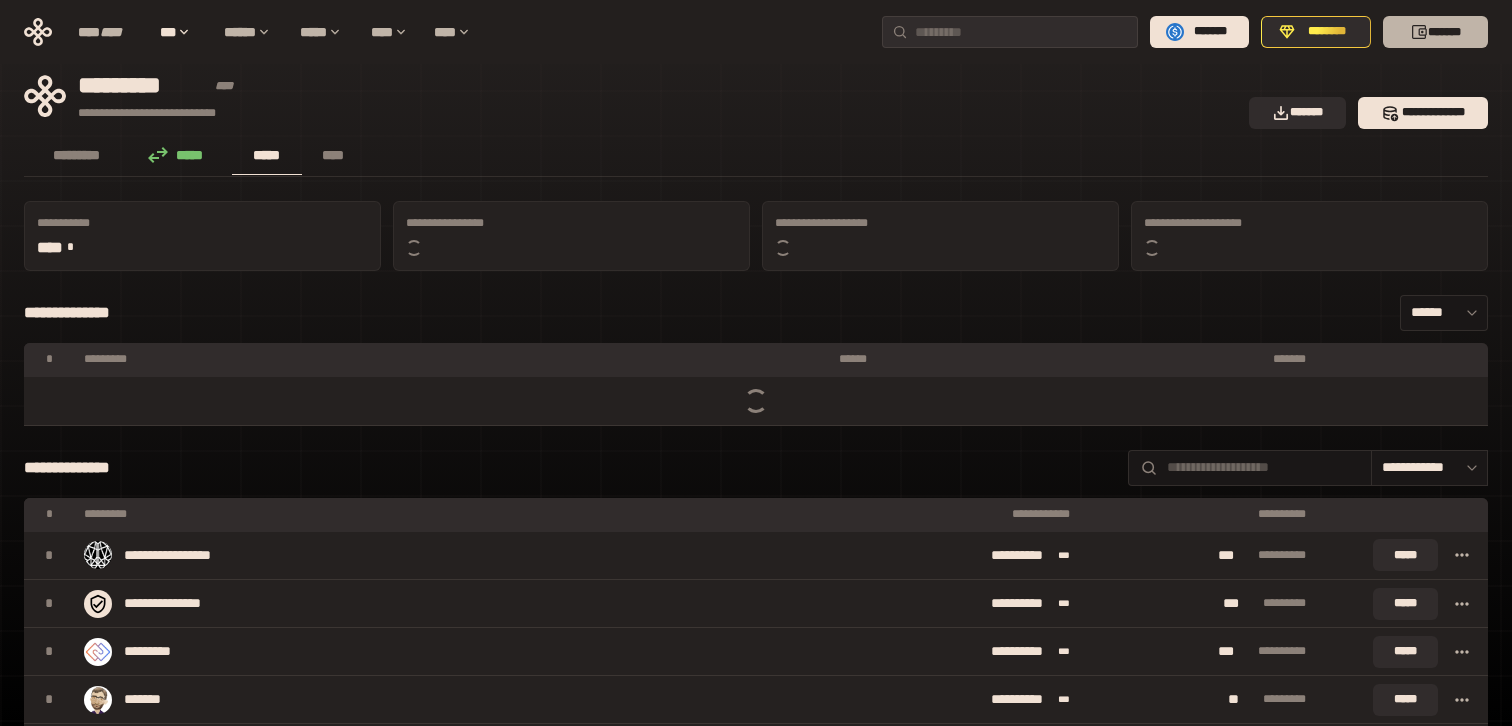 click 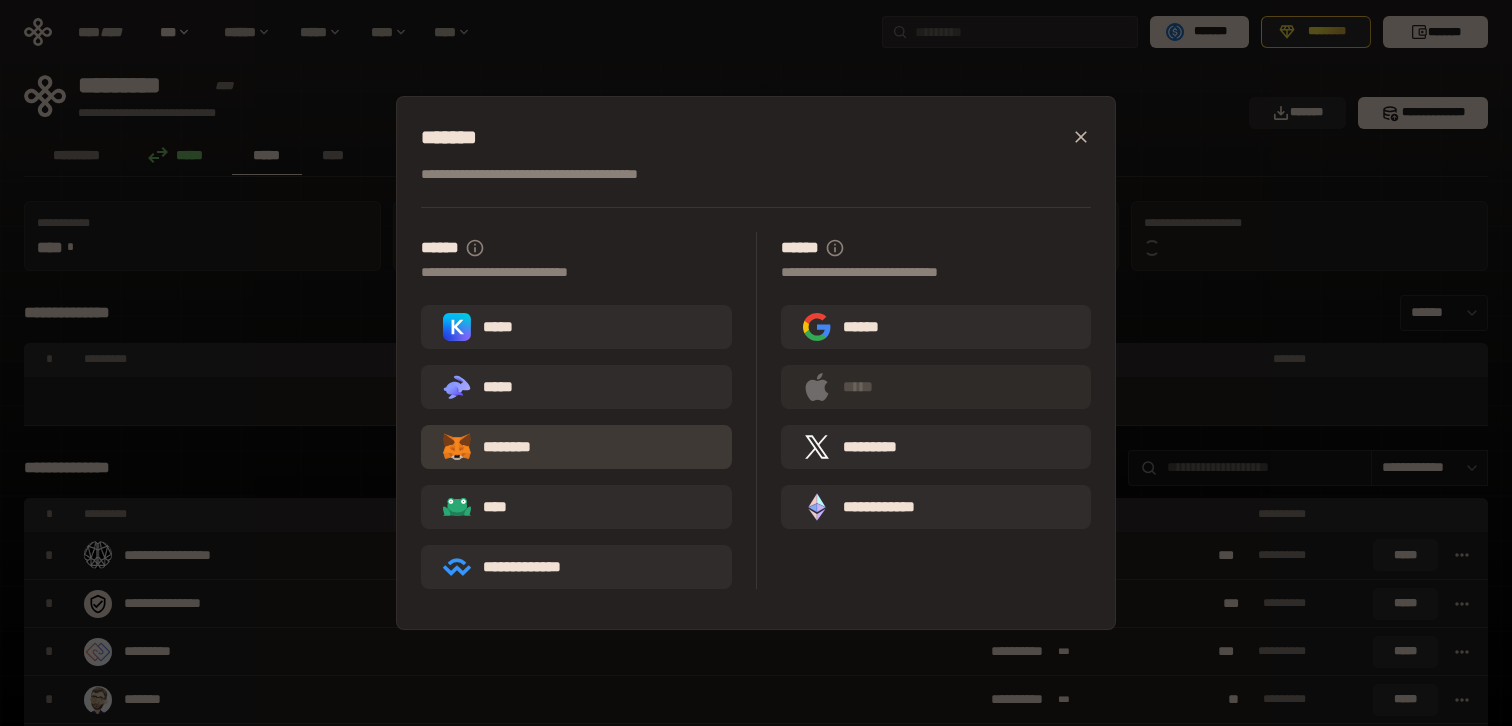 click on "********" at bounding box center [576, 447] 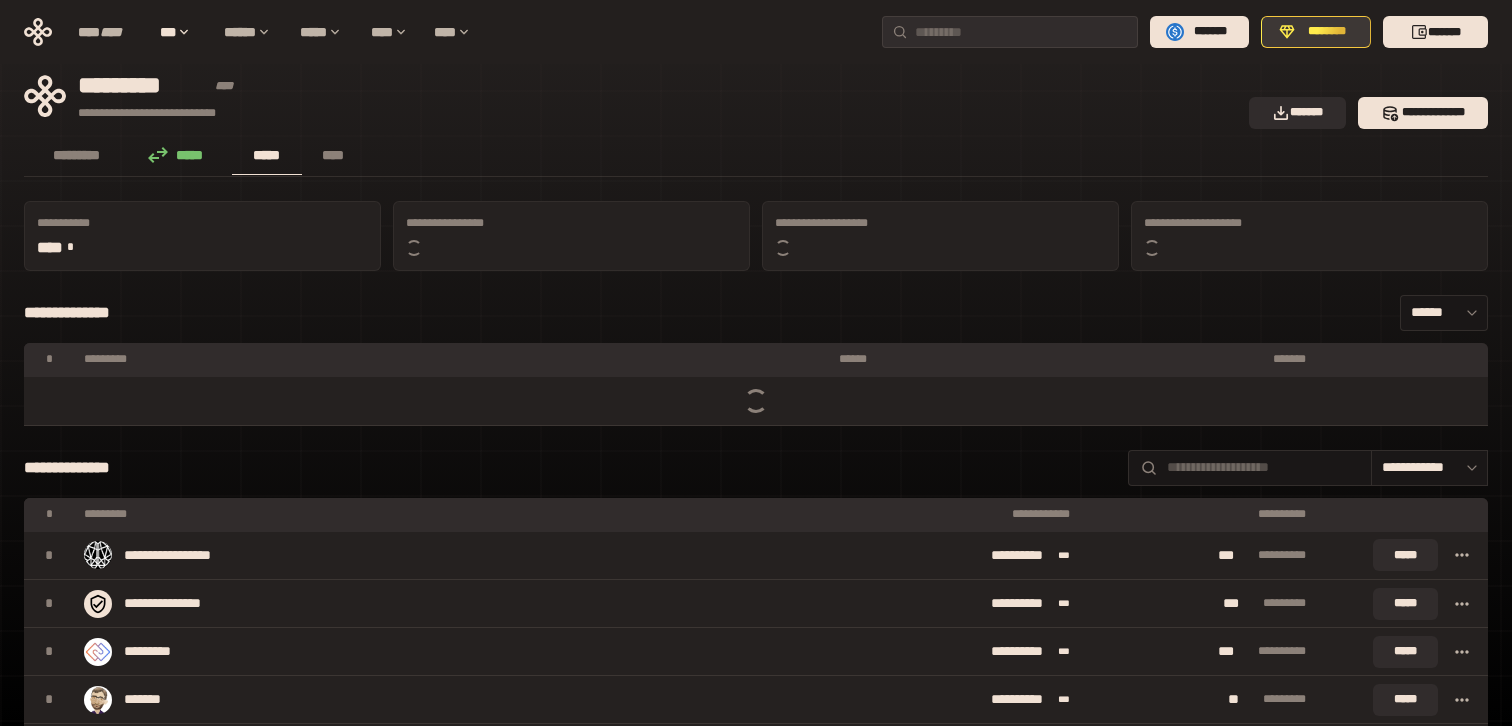 click on "********" at bounding box center (1316, 32) 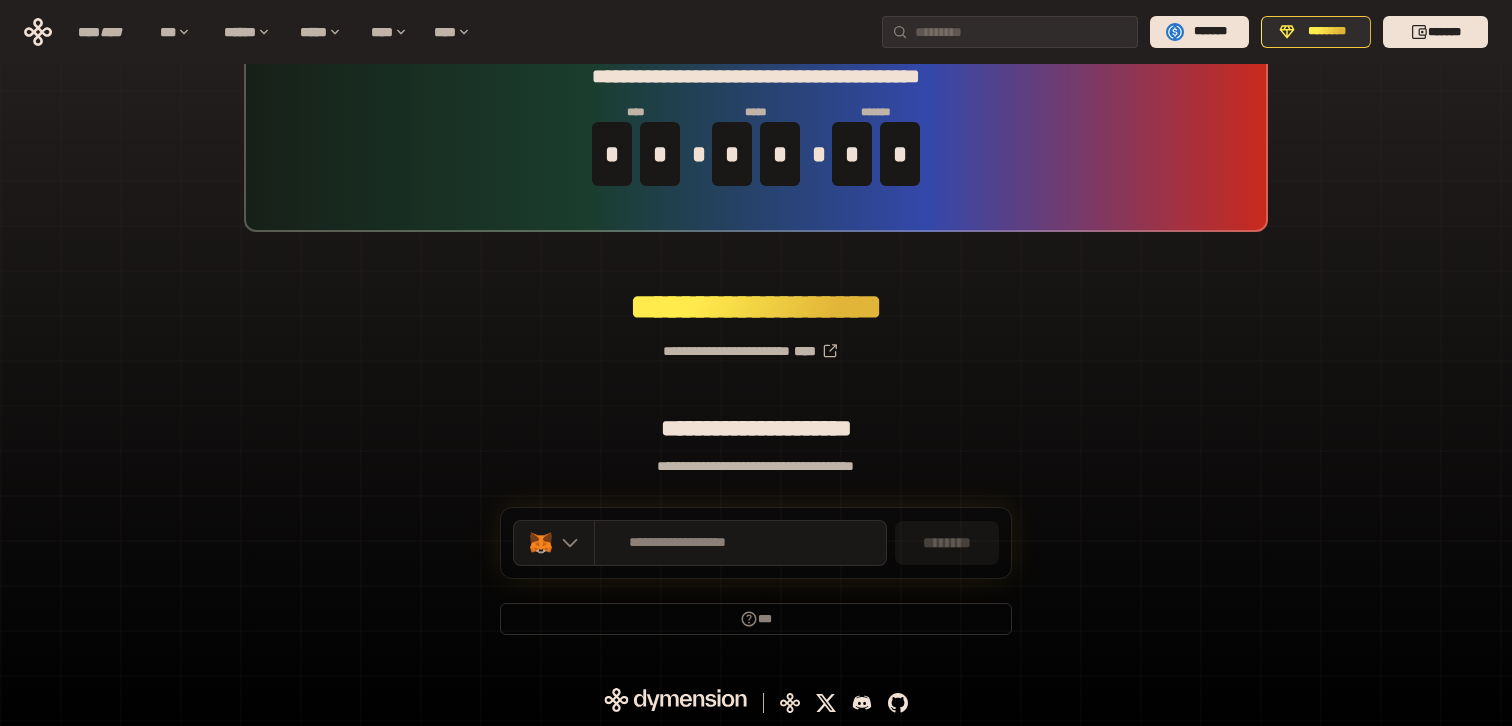 scroll, scrollTop: 57, scrollLeft: 0, axis: vertical 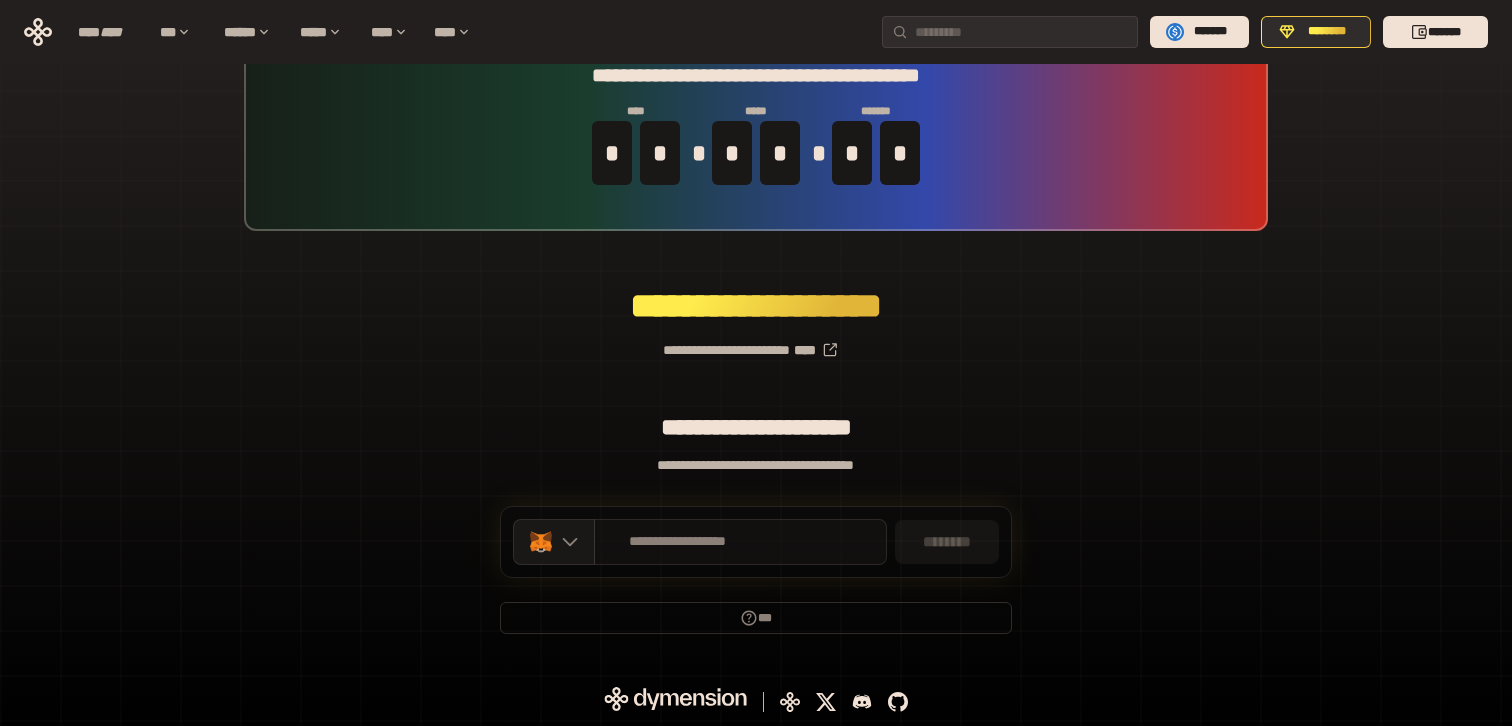 click on "**********" at bounding box center [740, 542] 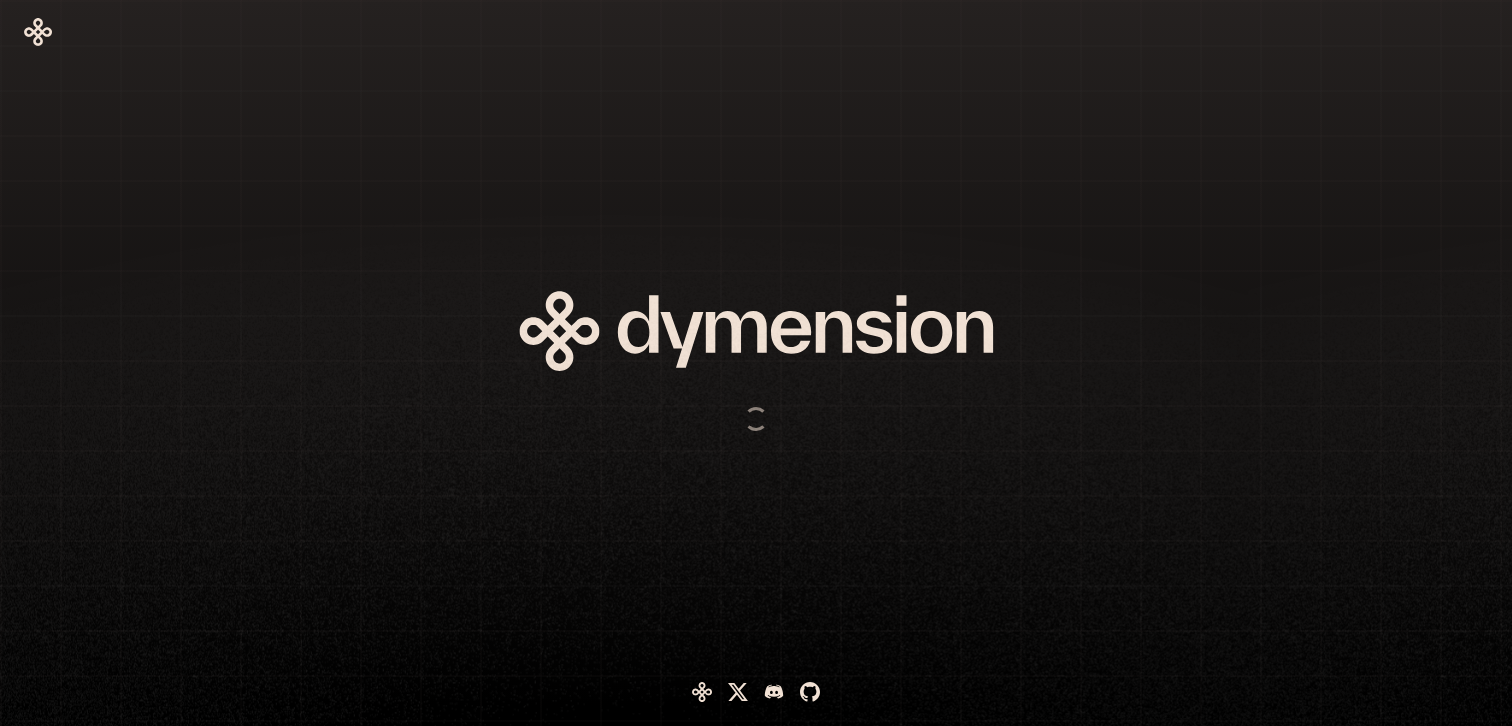 scroll, scrollTop: 0, scrollLeft: 0, axis: both 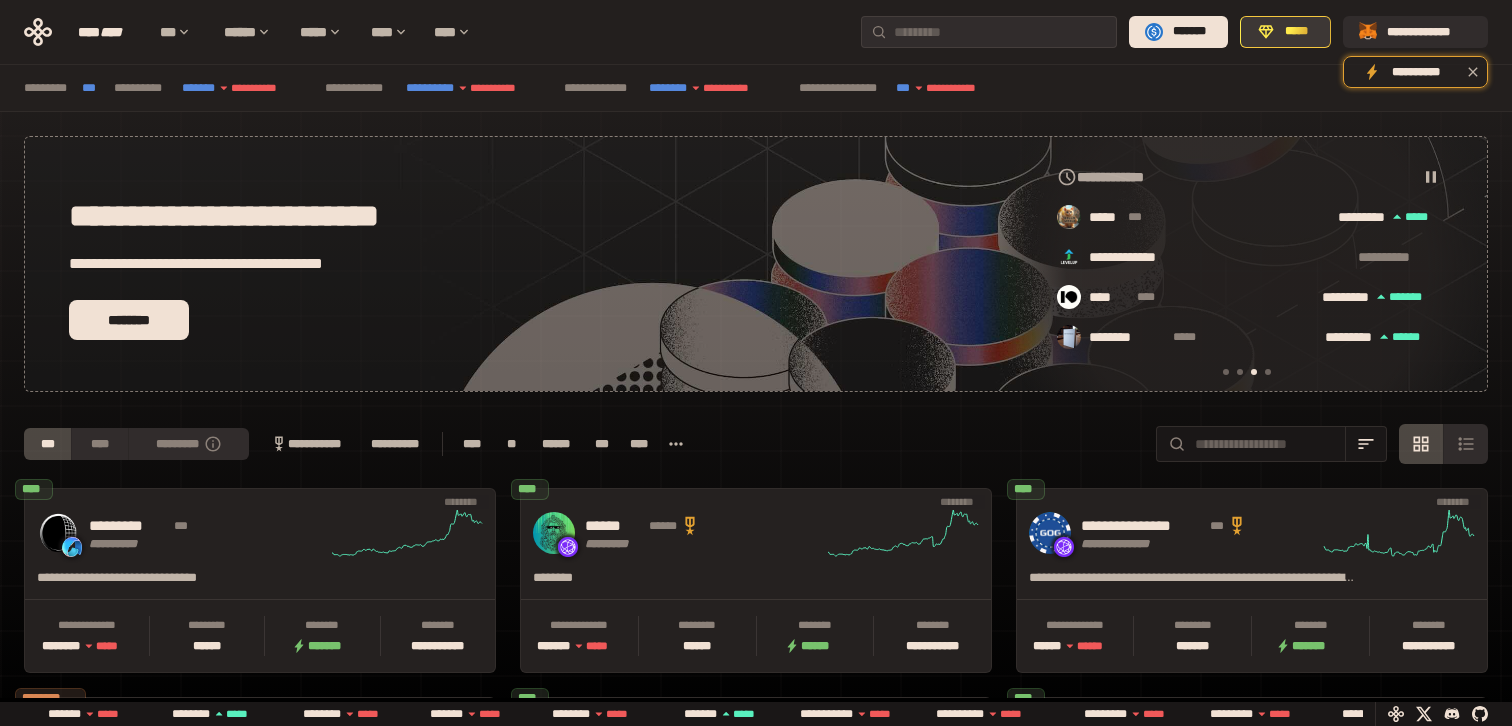 click on "*****" at bounding box center (1296, 32) 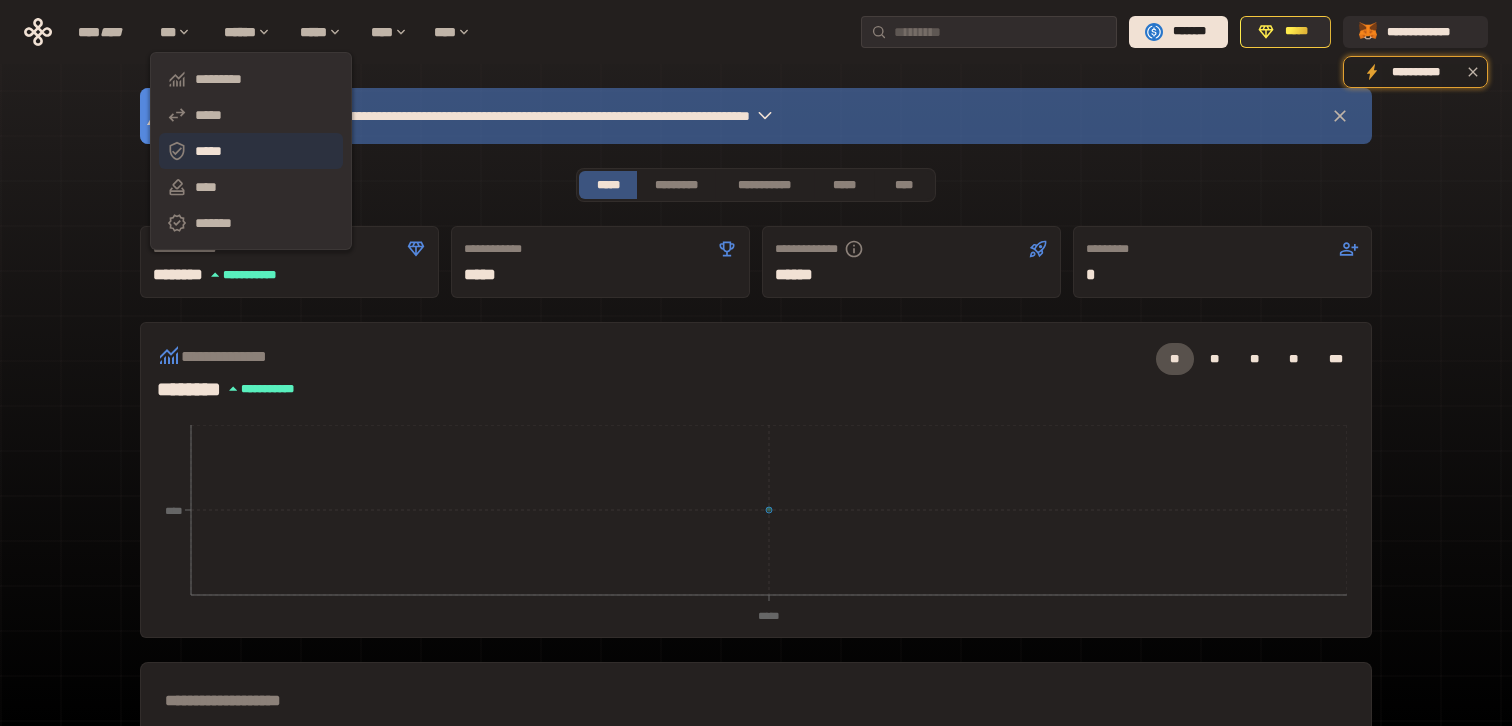 click on "*****" at bounding box center [251, 151] 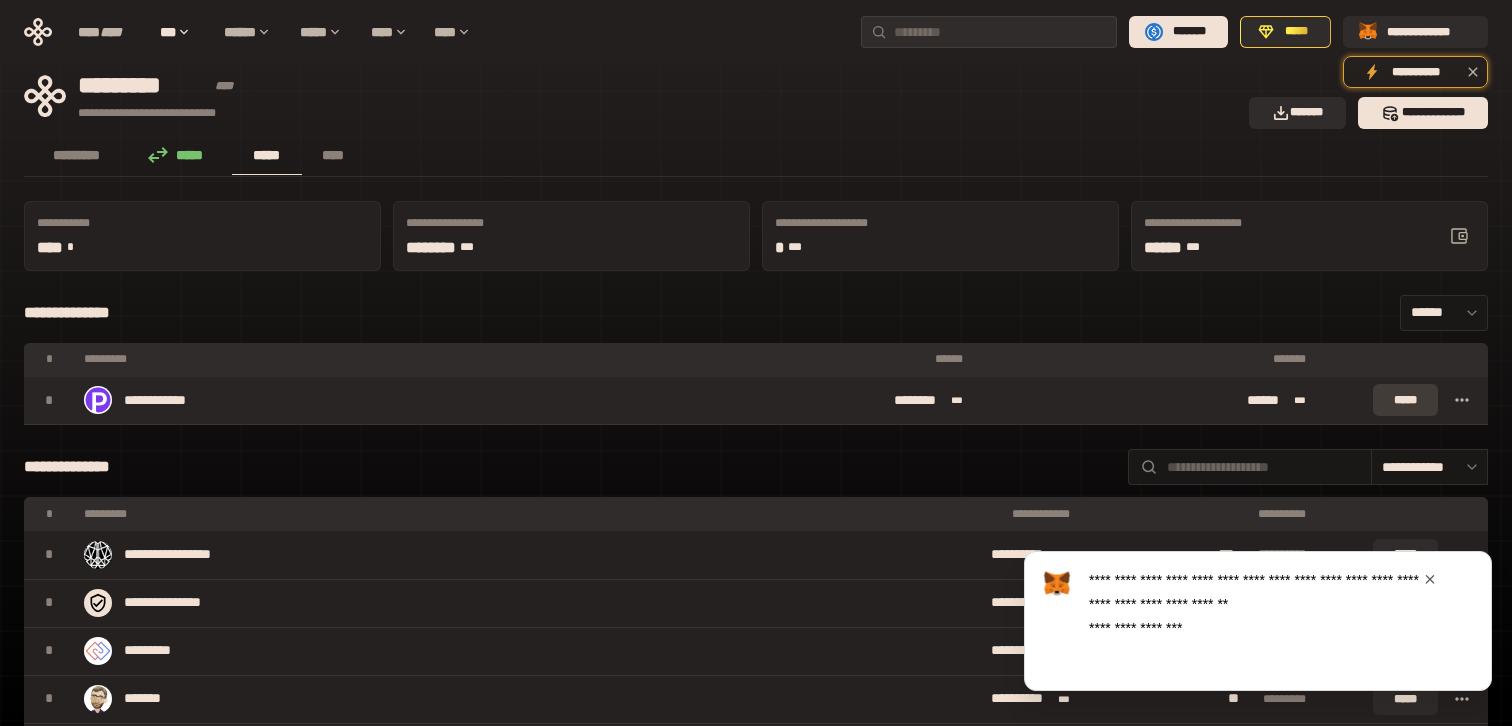 click on "*****" at bounding box center [1405, 400] 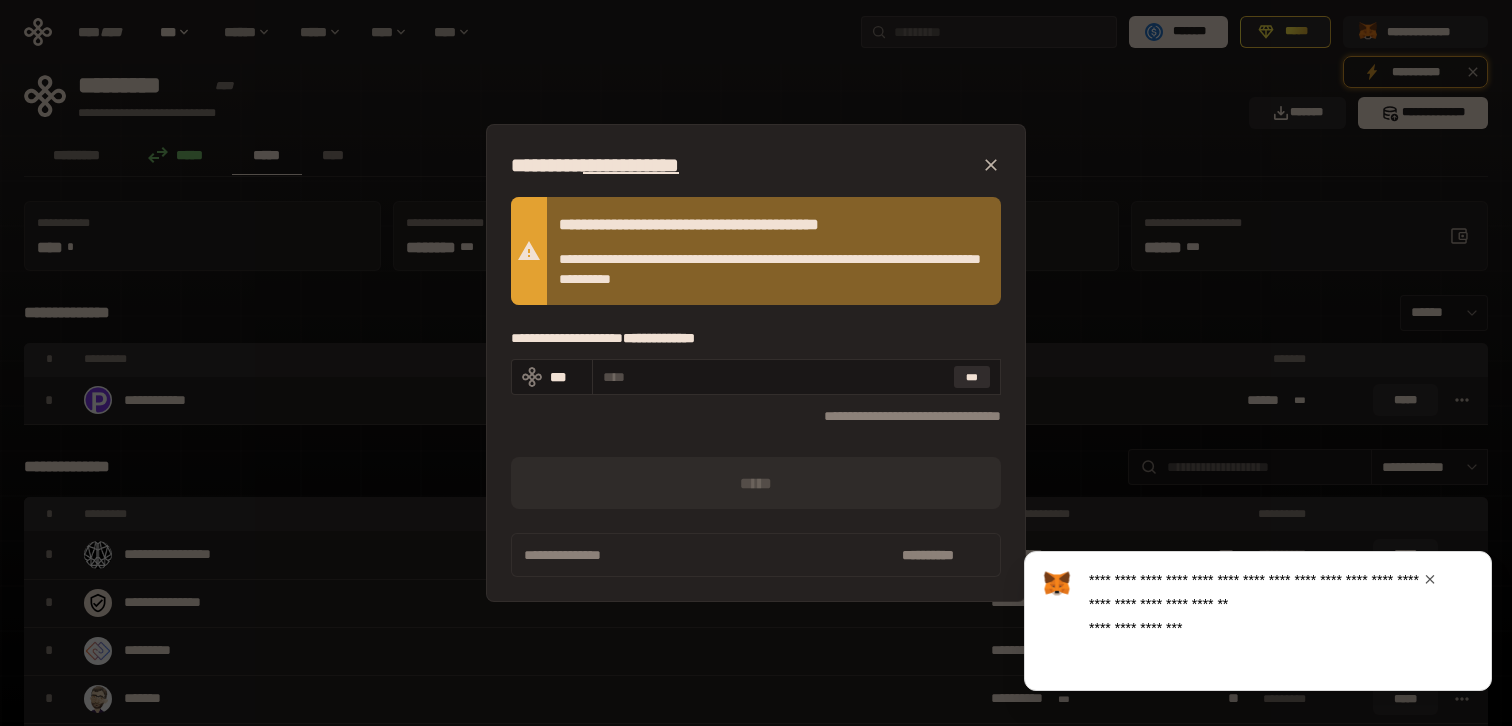 click 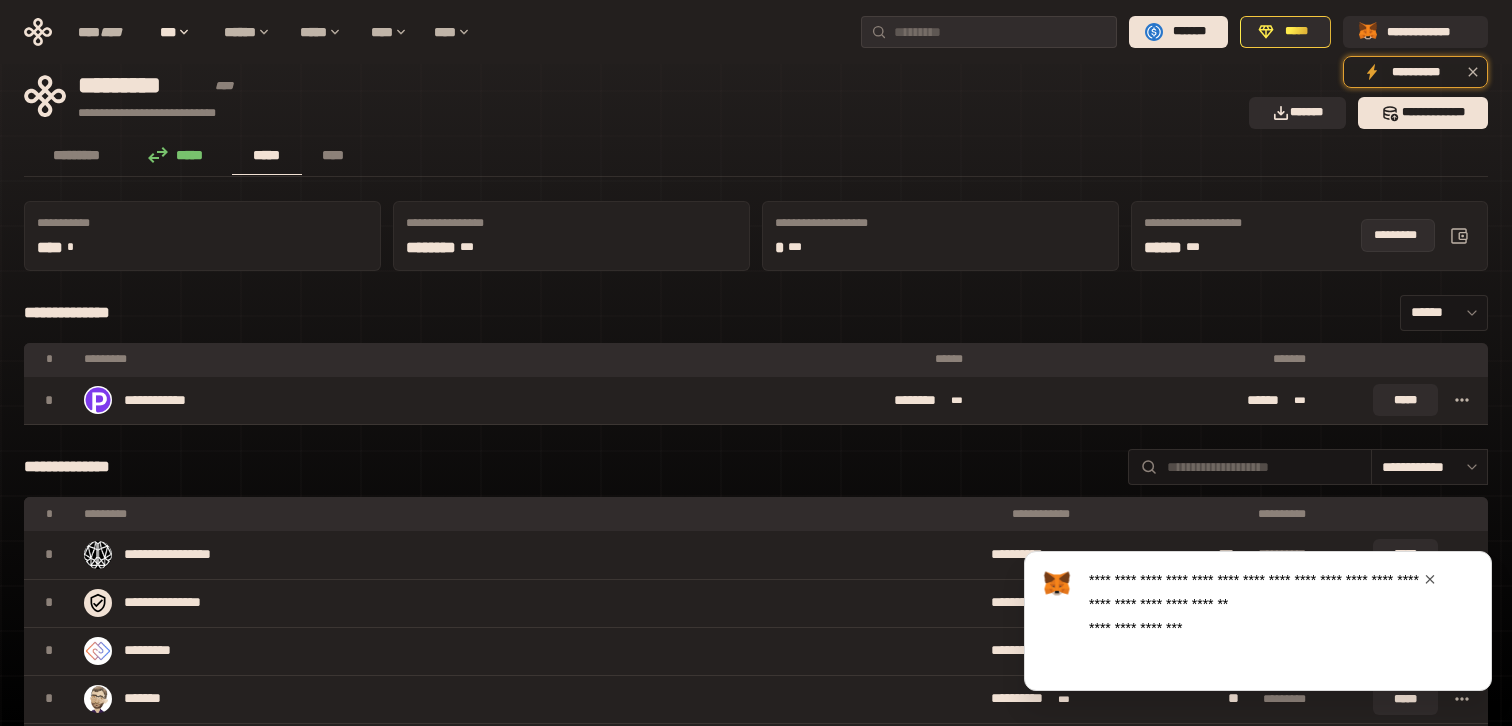 click 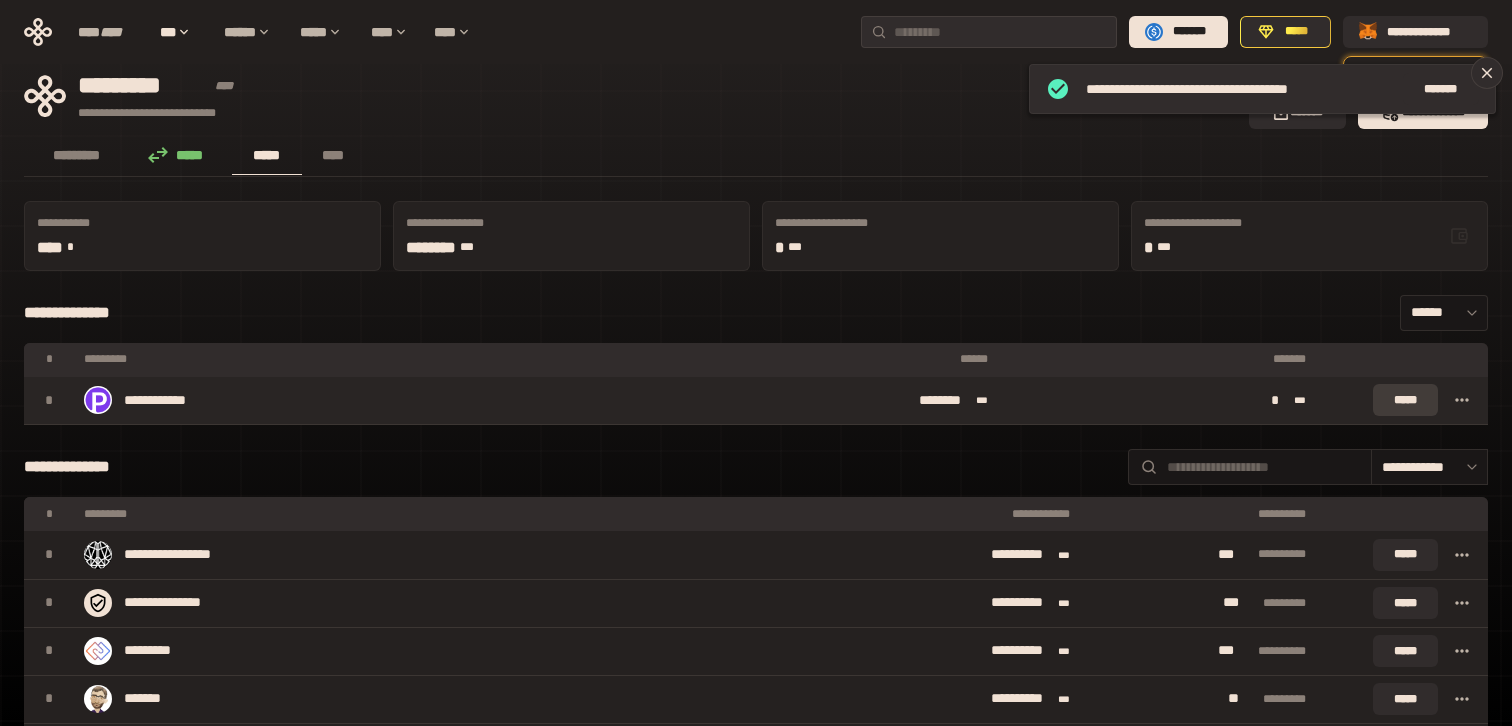 click on "*****" at bounding box center [1405, 400] 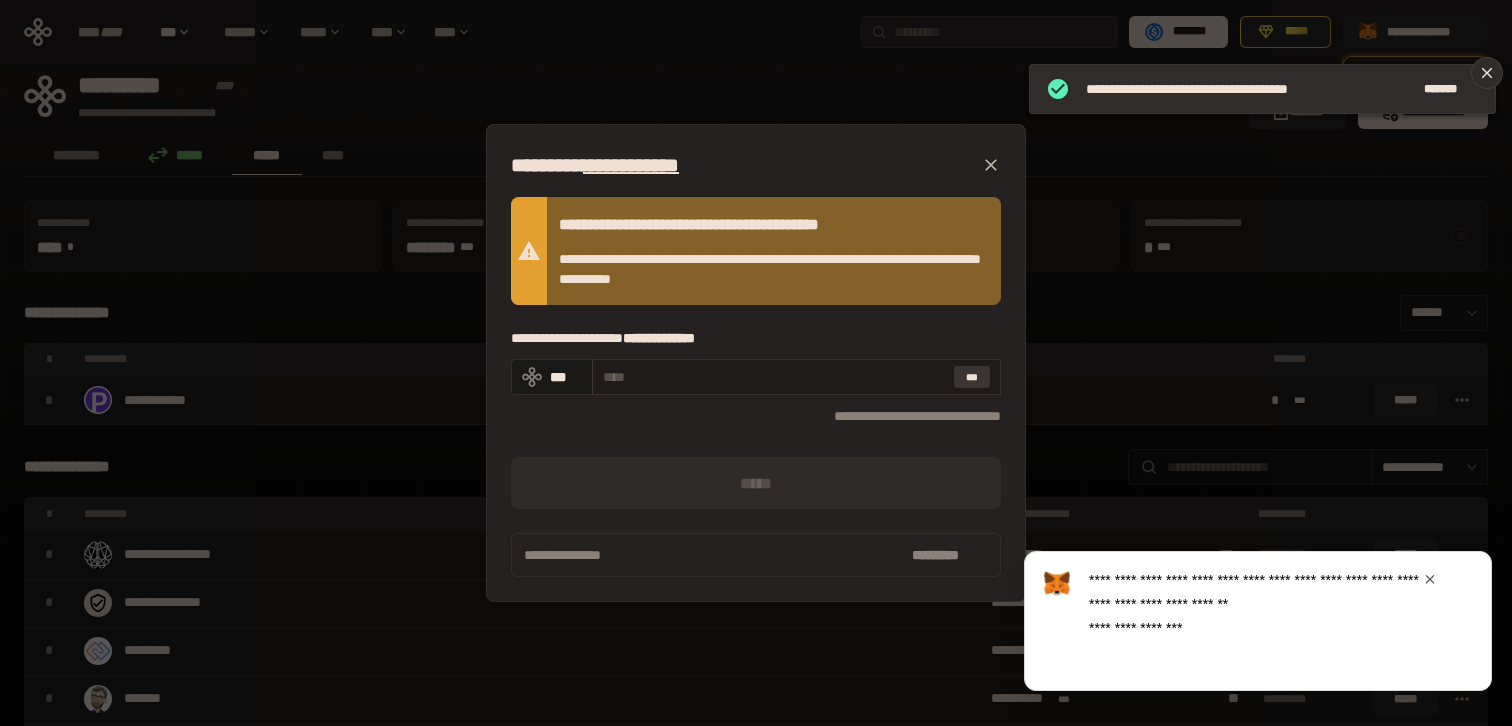 click on "***" at bounding box center (972, 377) 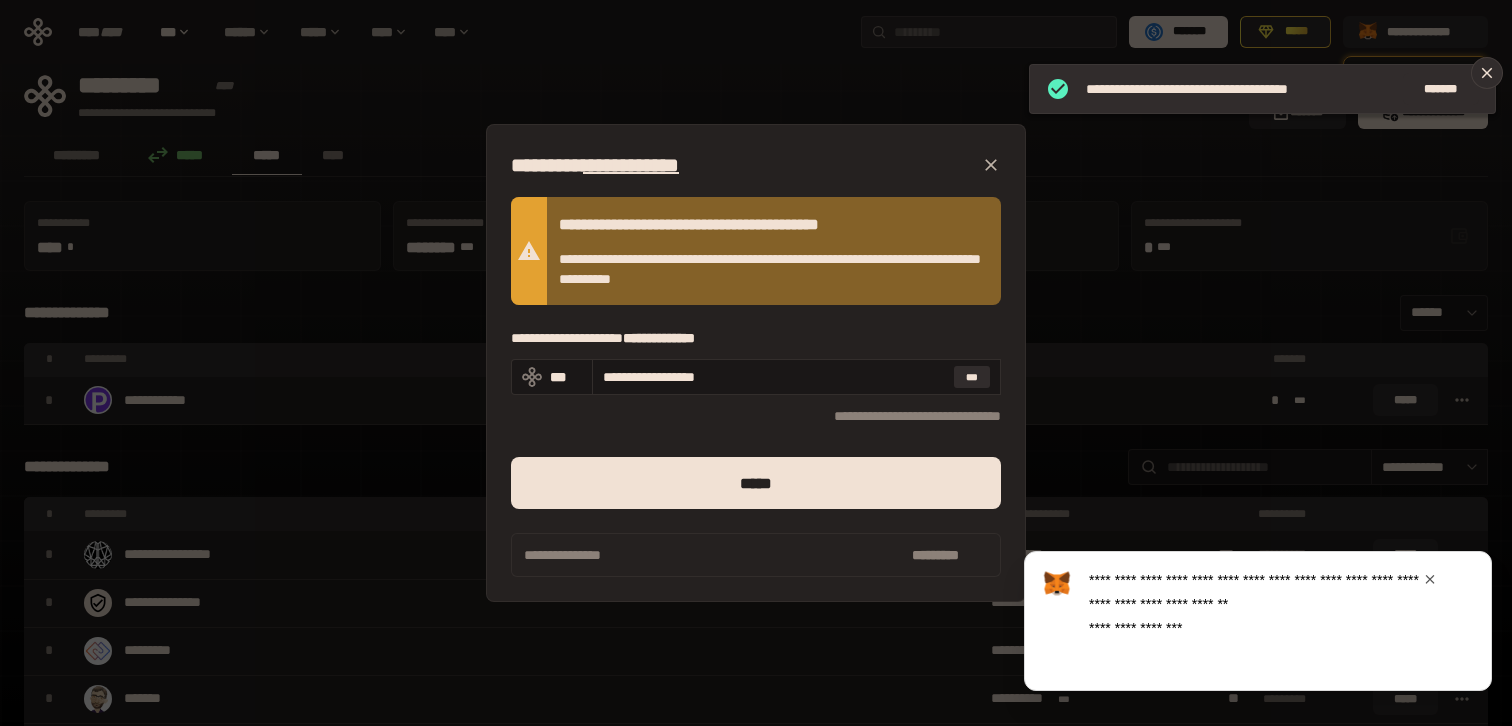 drag, startPoint x: 622, startPoint y: 375, endPoint x: 909, endPoint y: 444, distance: 295.17792 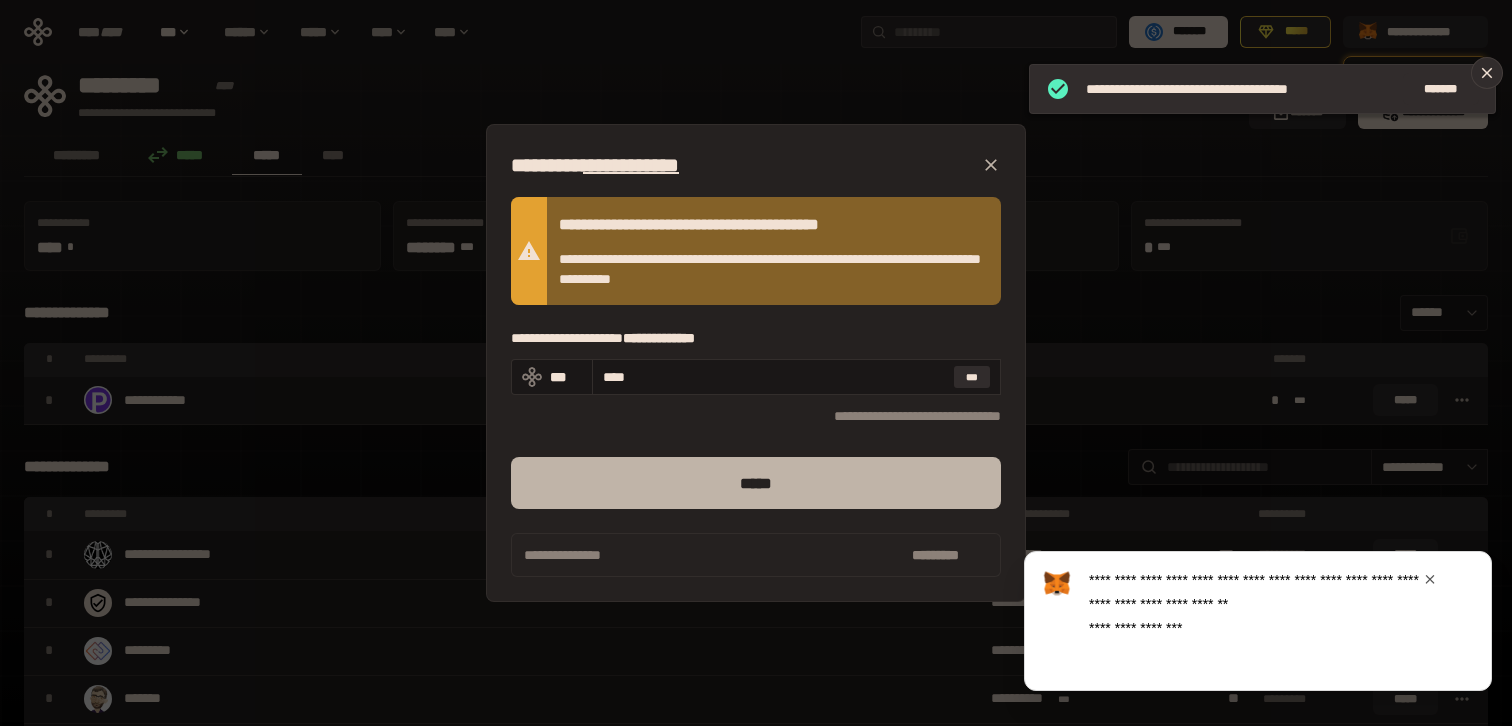 type on "****" 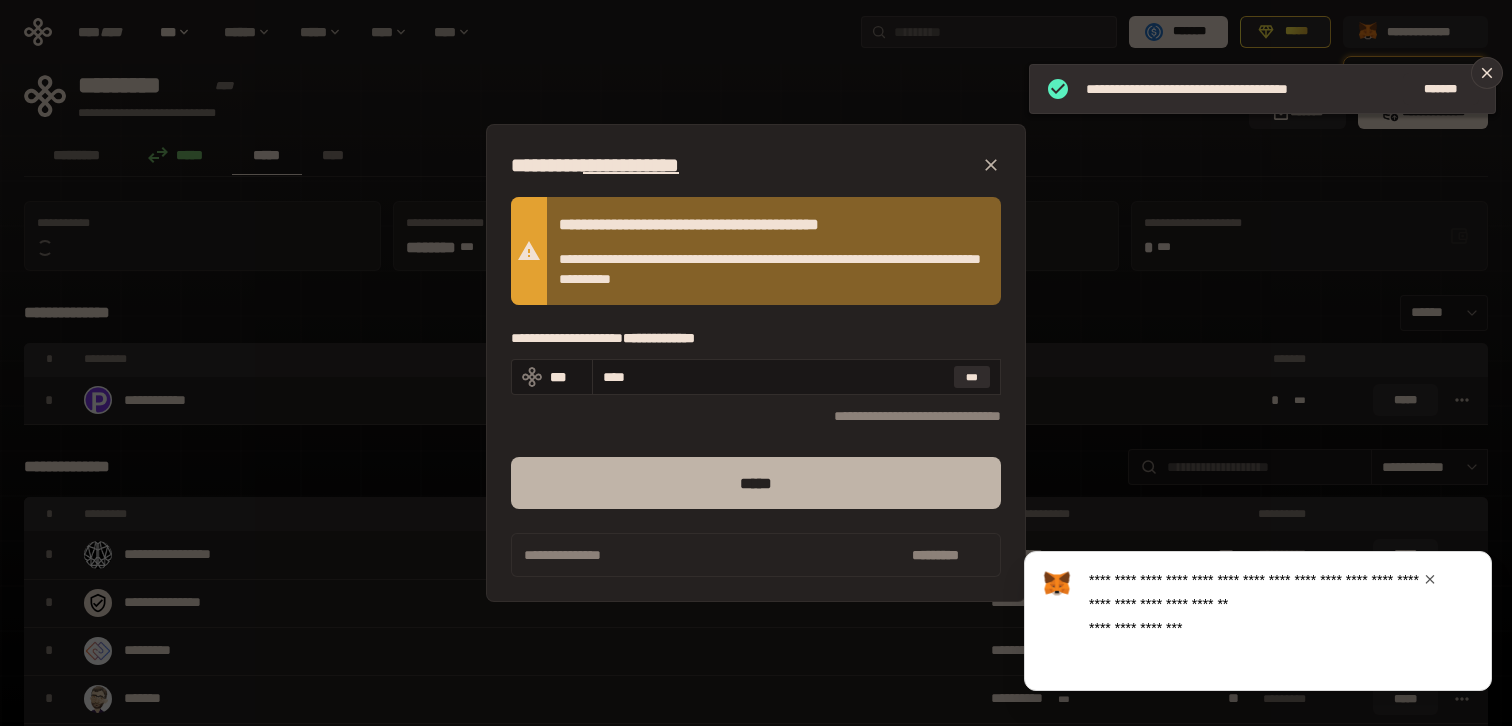 click on "*****" at bounding box center [756, 483] 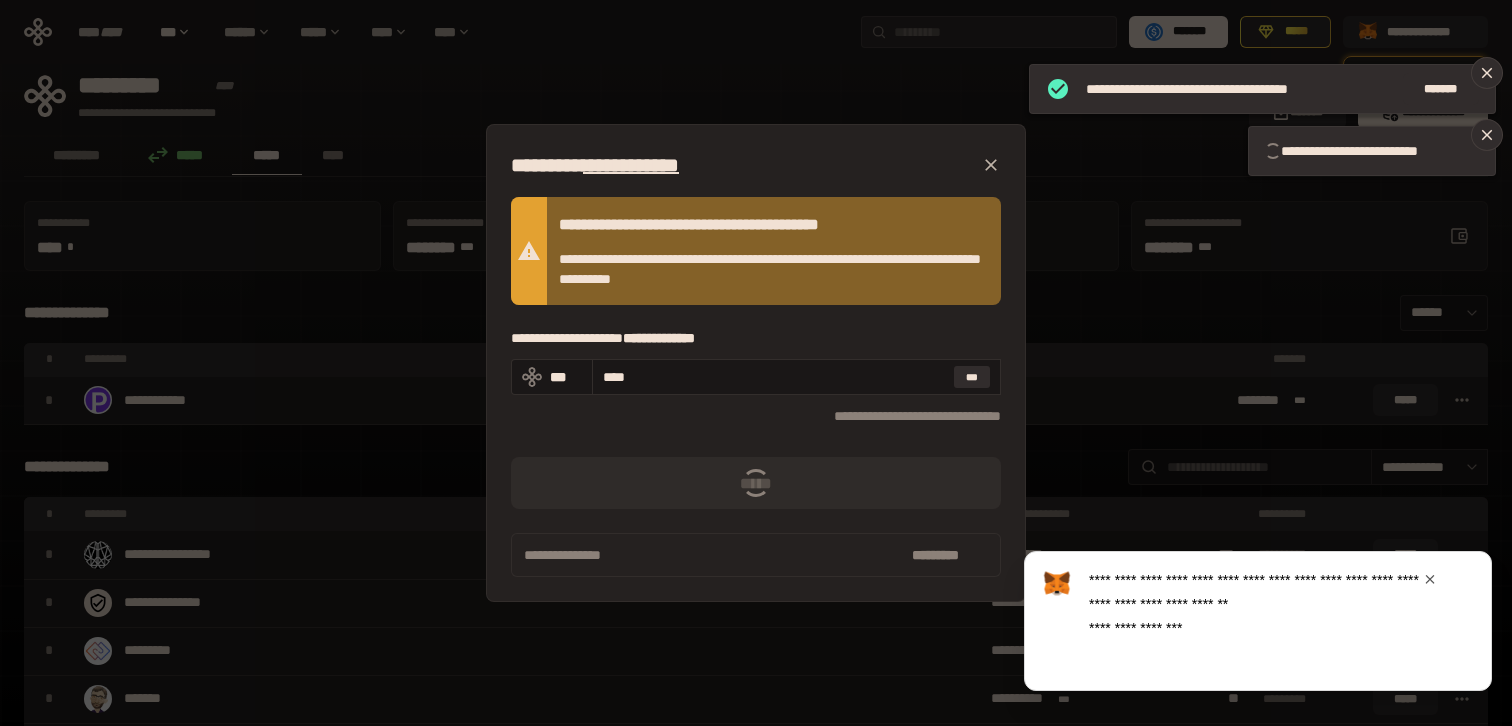 click at bounding box center (1430, 579) 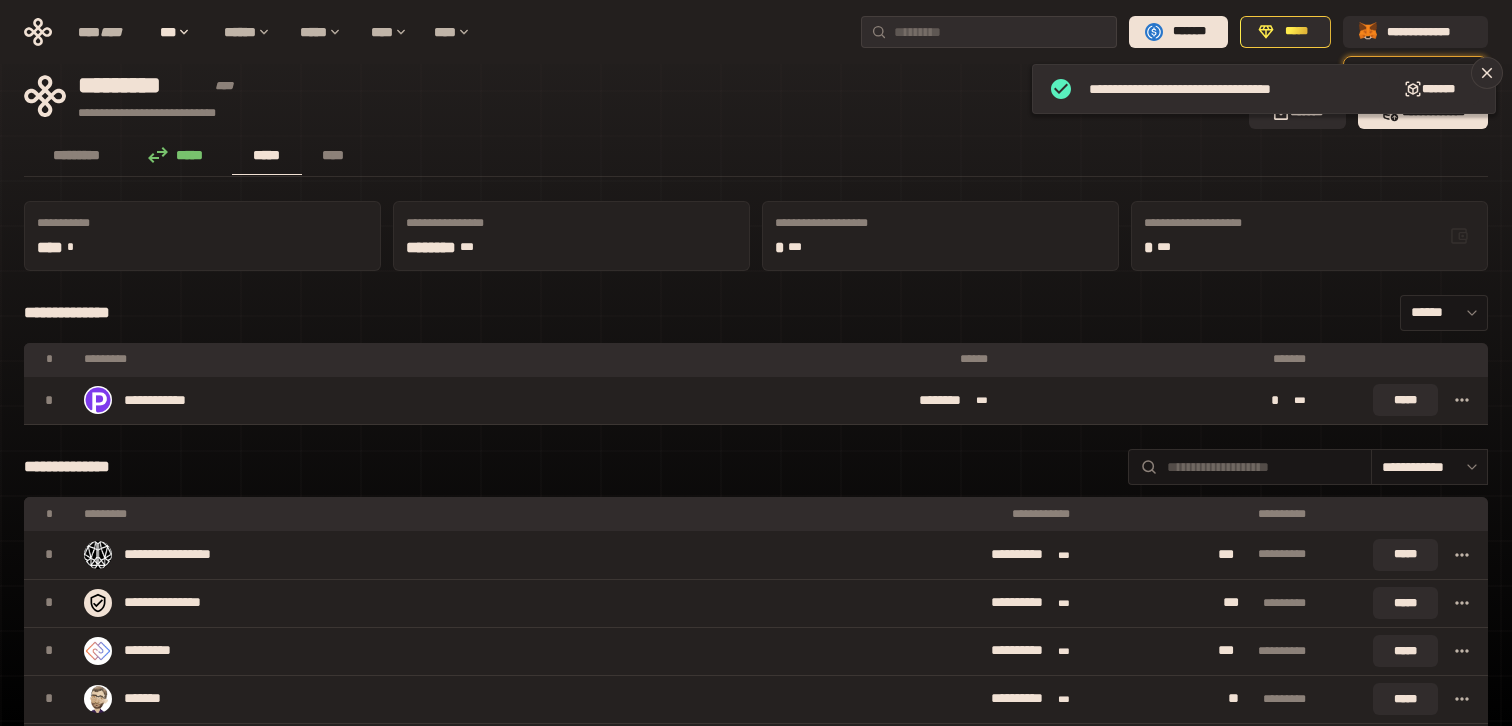 click on "**********" at bounding box center (630, 96) 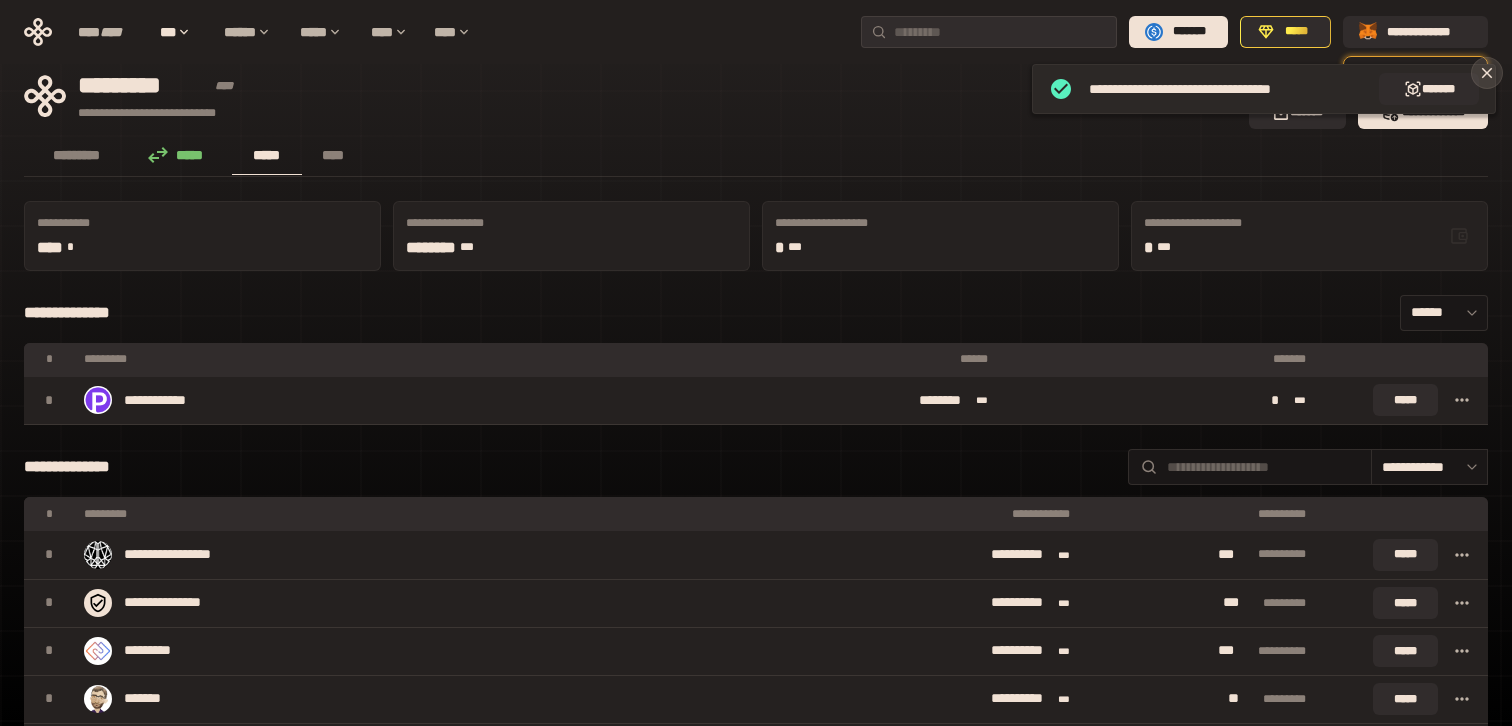 click 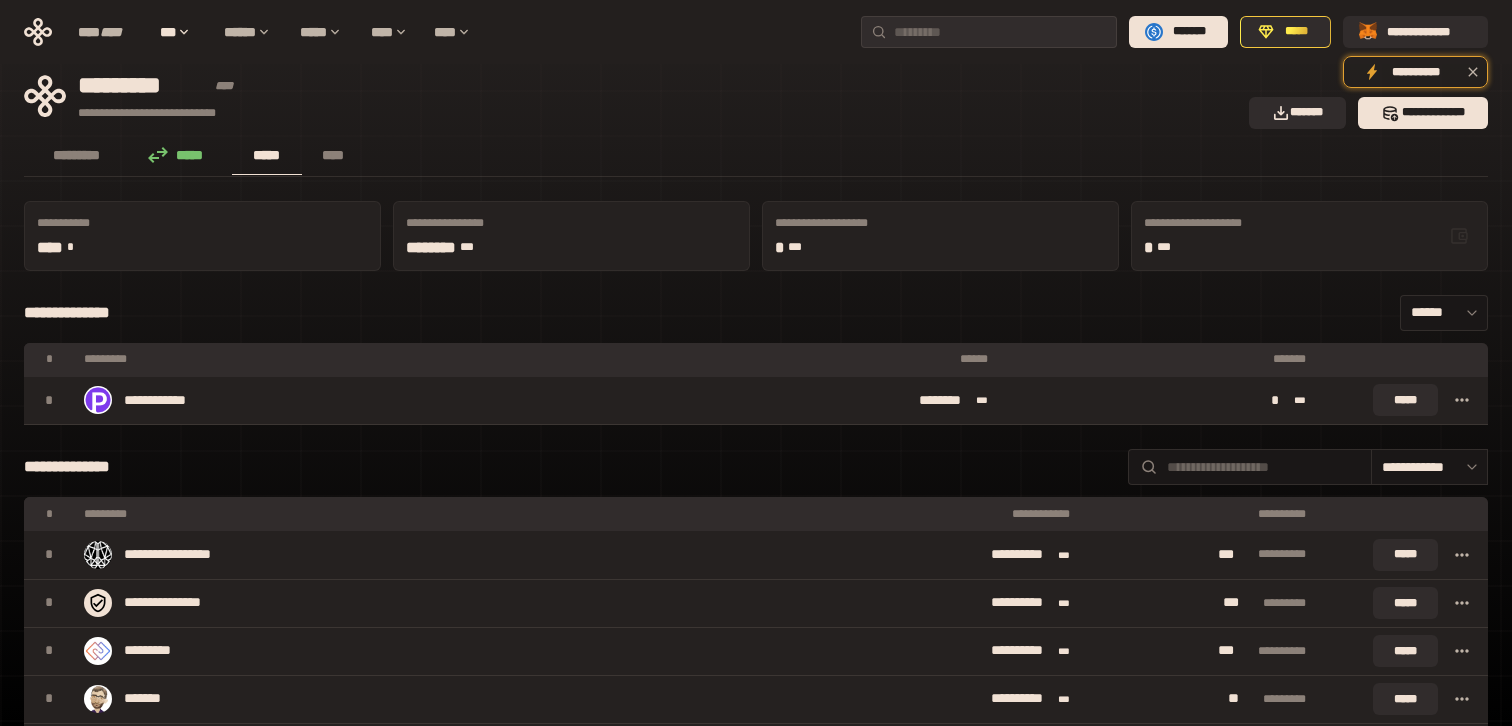 click 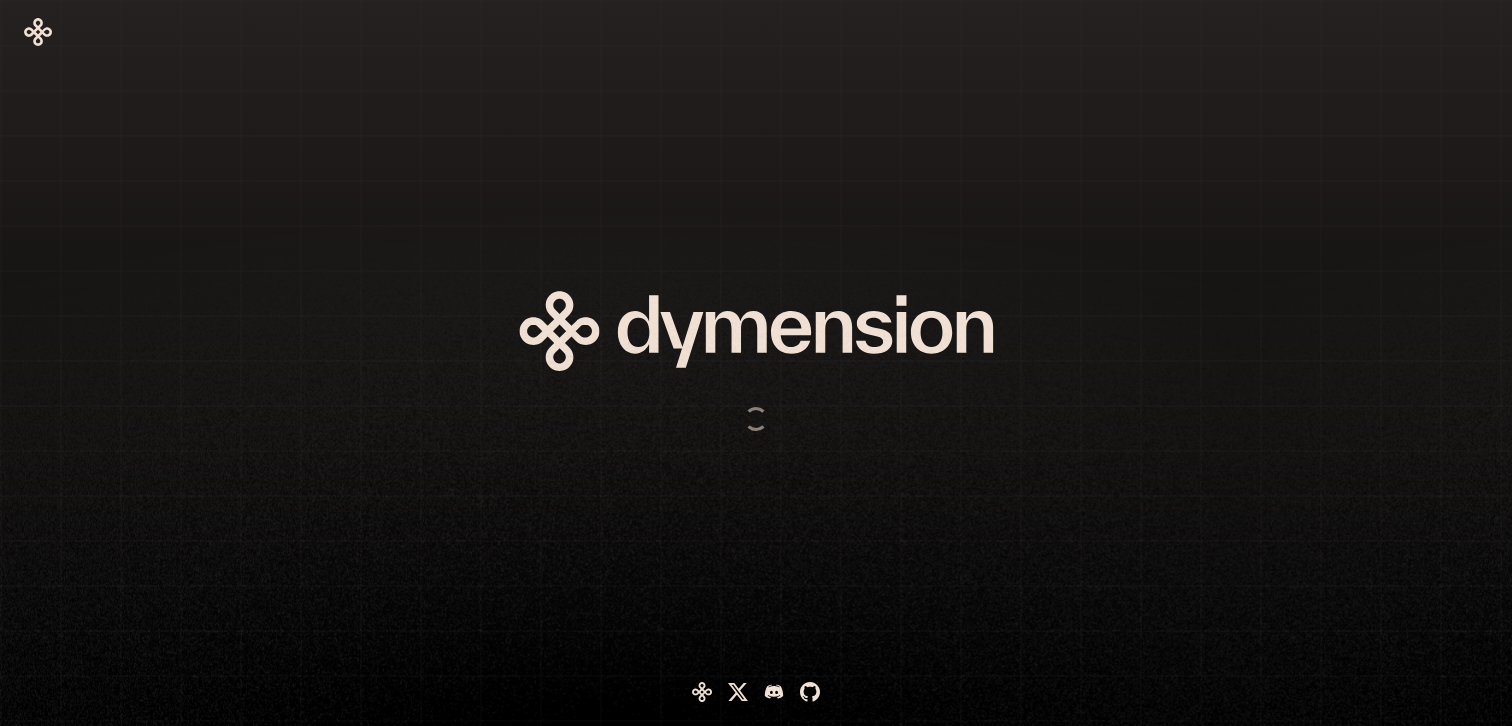 scroll, scrollTop: 0, scrollLeft: 0, axis: both 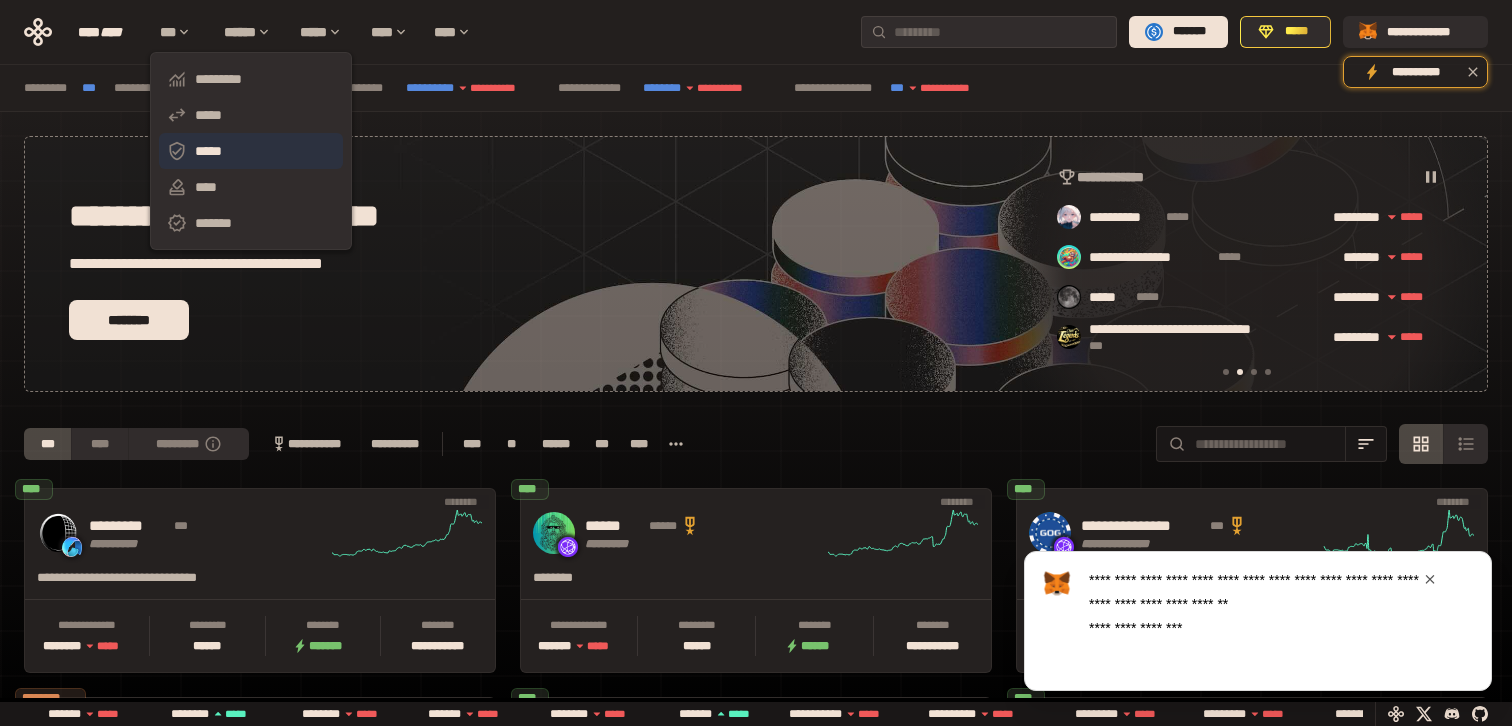 click on "*****" at bounding box center (251, 151) 